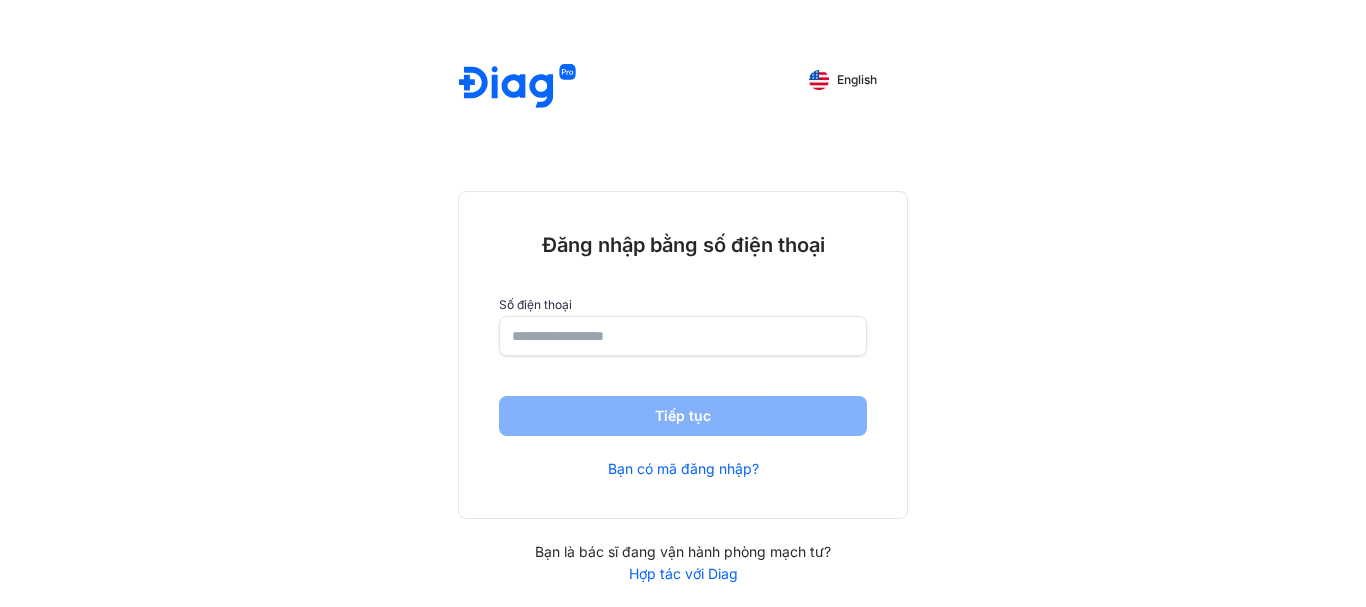 scroll, scrollTop: 0, scrollLeft: 0, axis: both 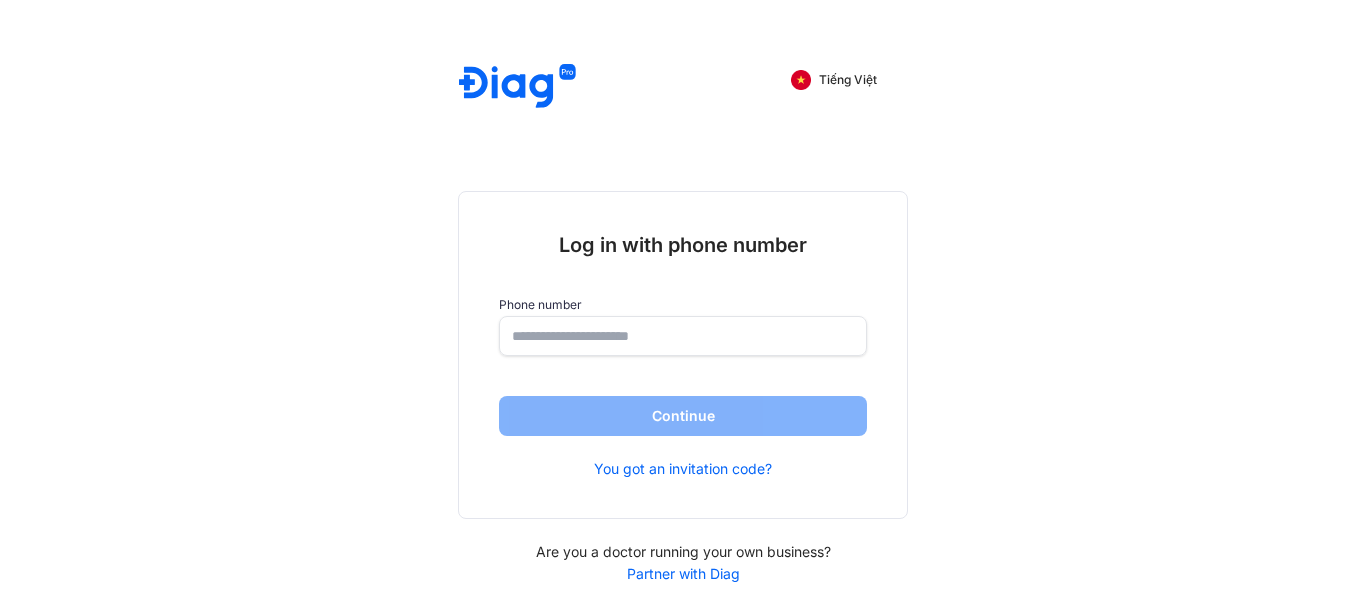click at bounding box center [801, 80] 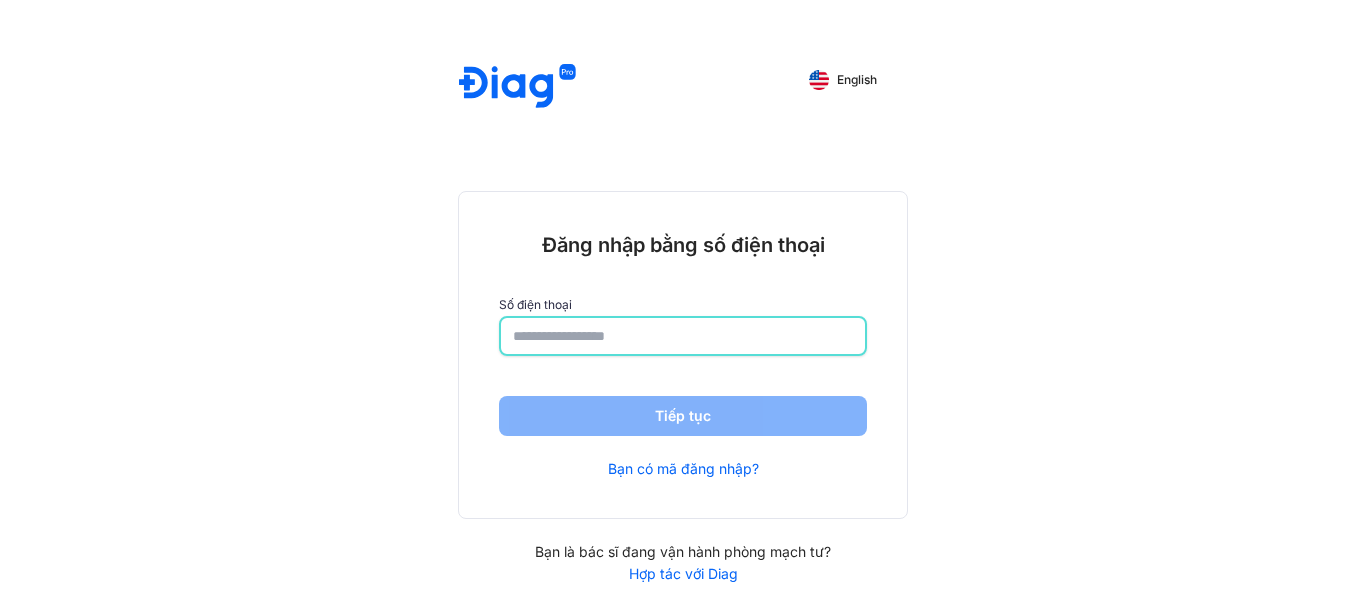 click 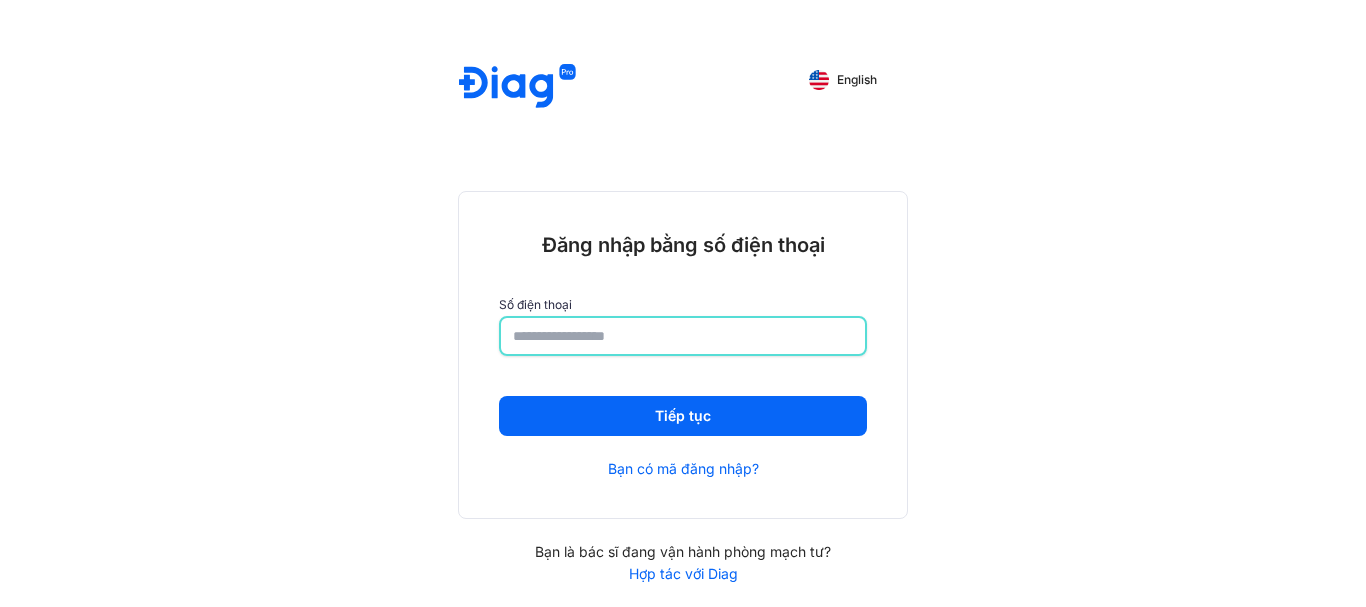 type on "**********" 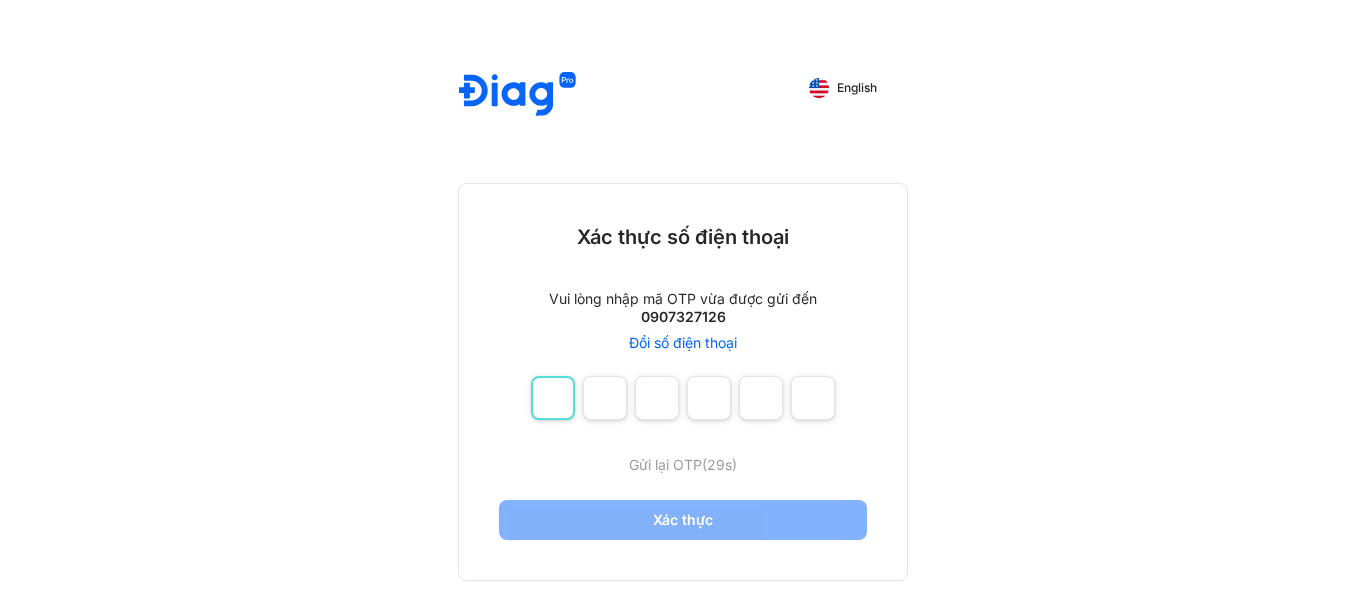 click at bounding box center [553, 398] 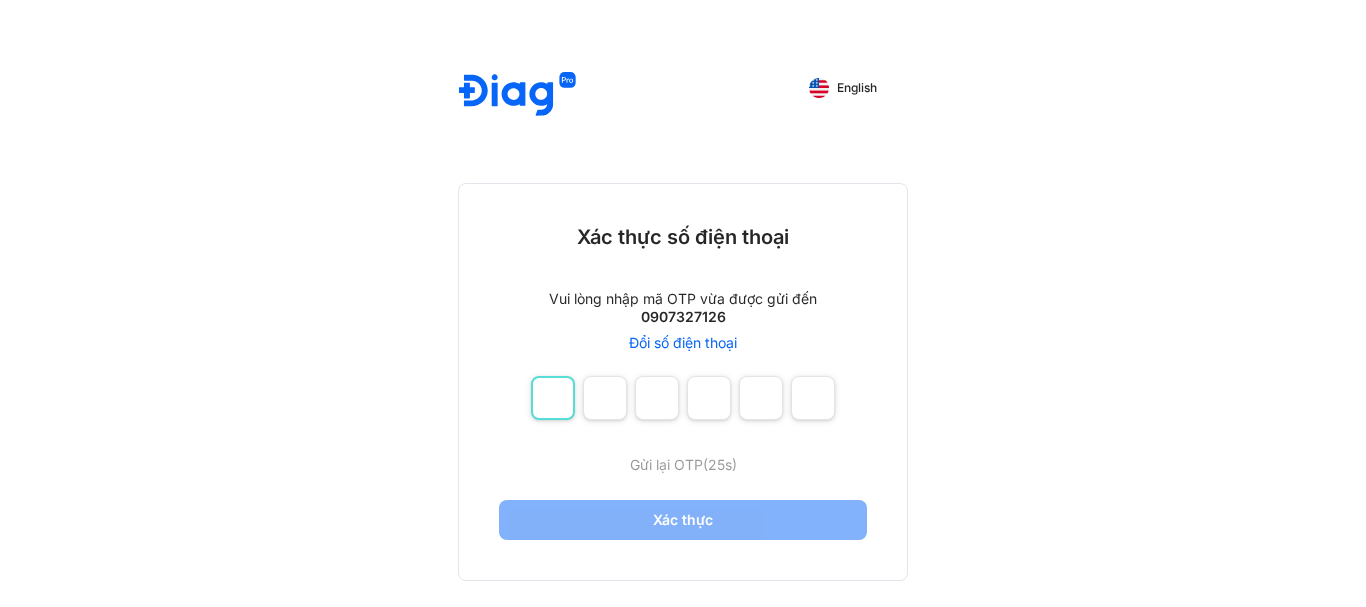 type on "*" 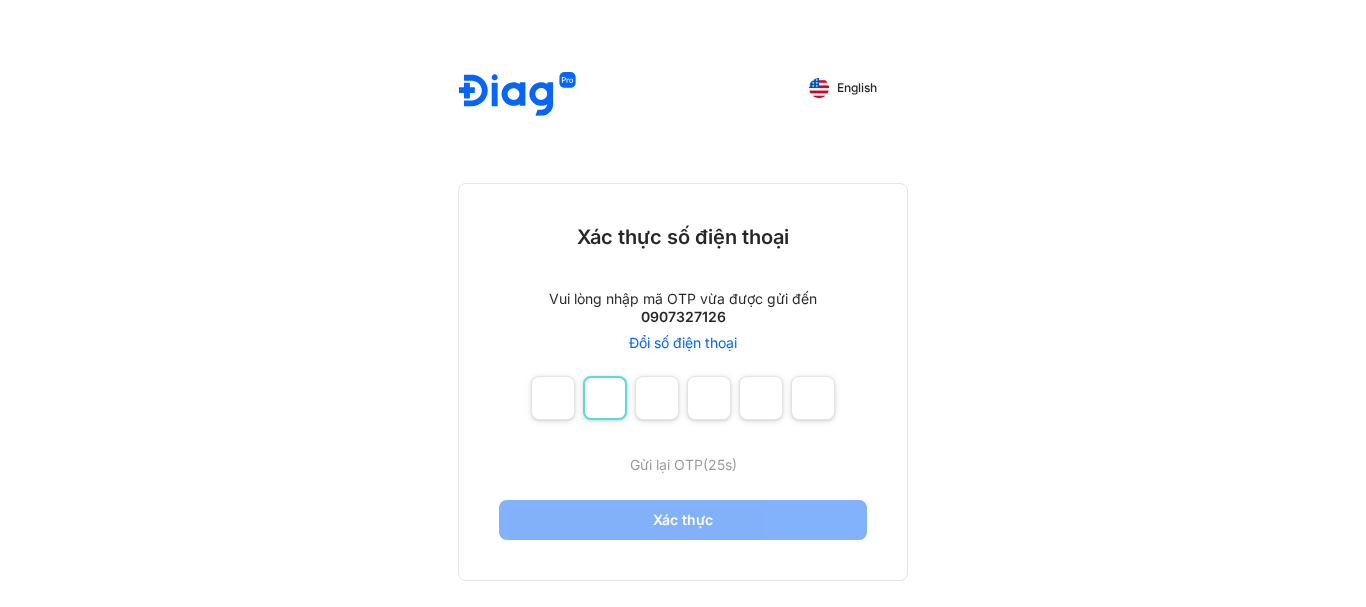 type on "*" 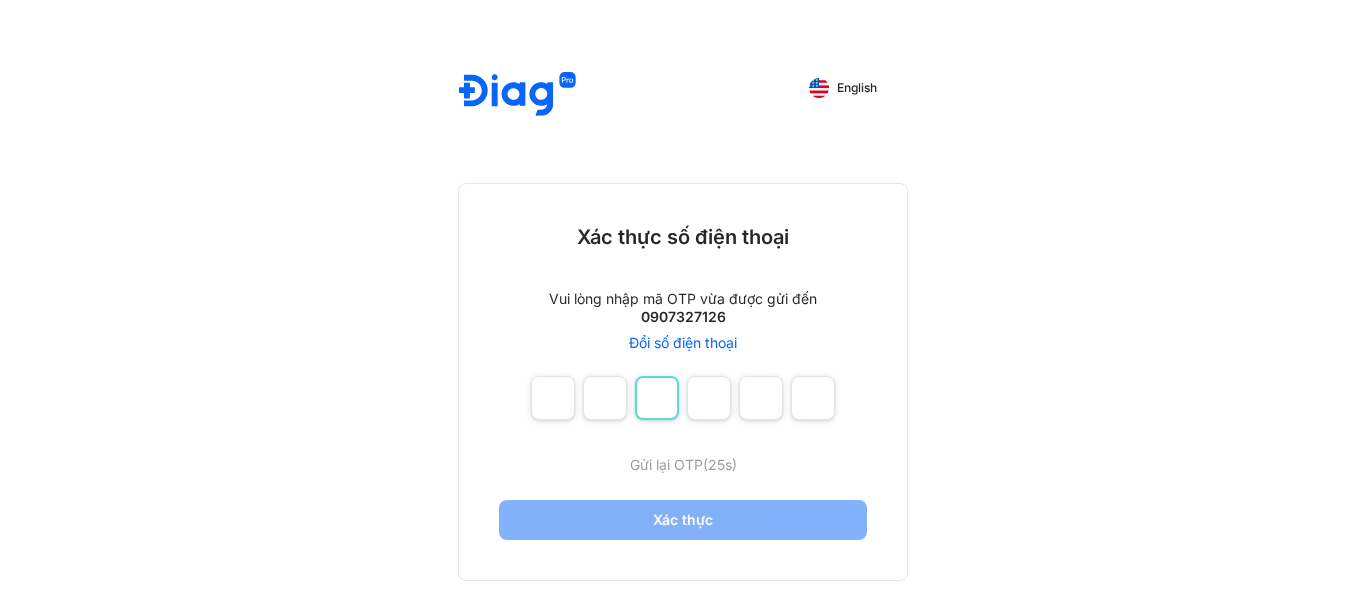 type on "*" 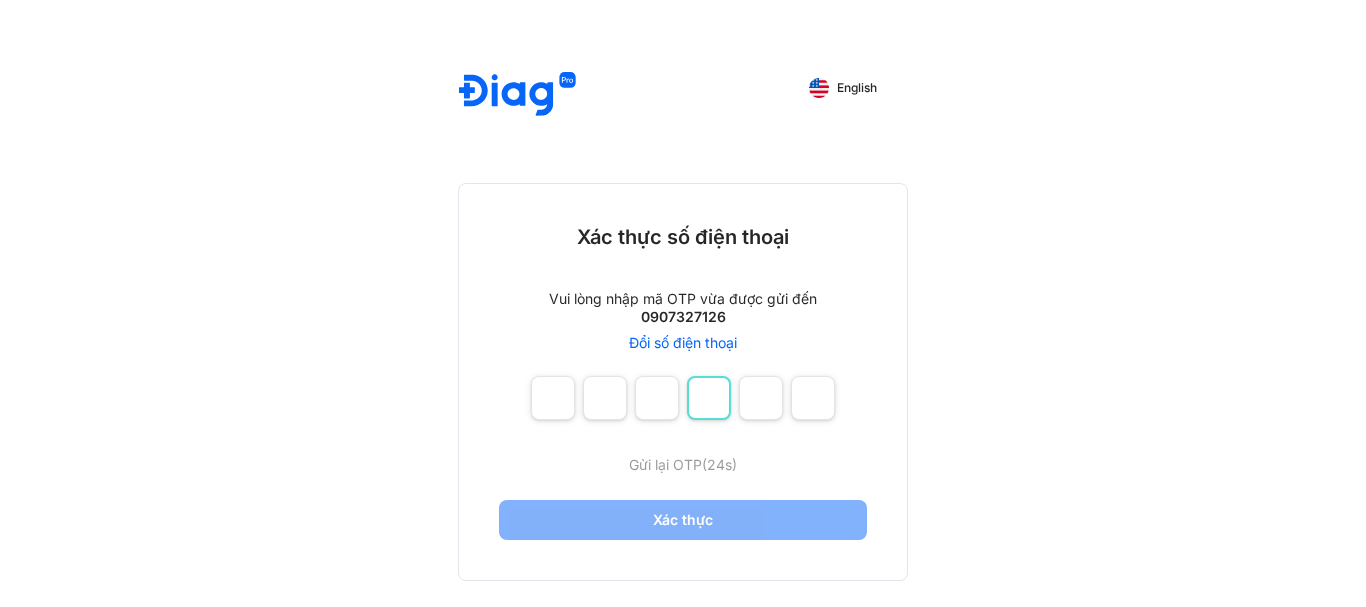 type on "*" 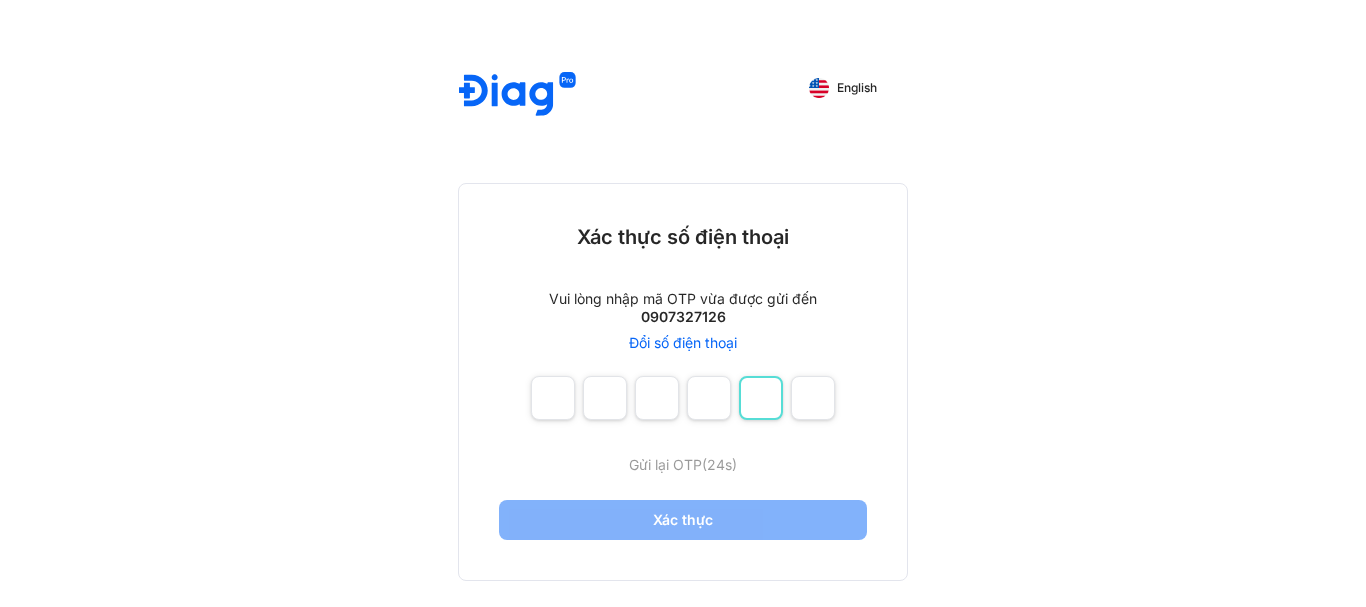 type on "*" 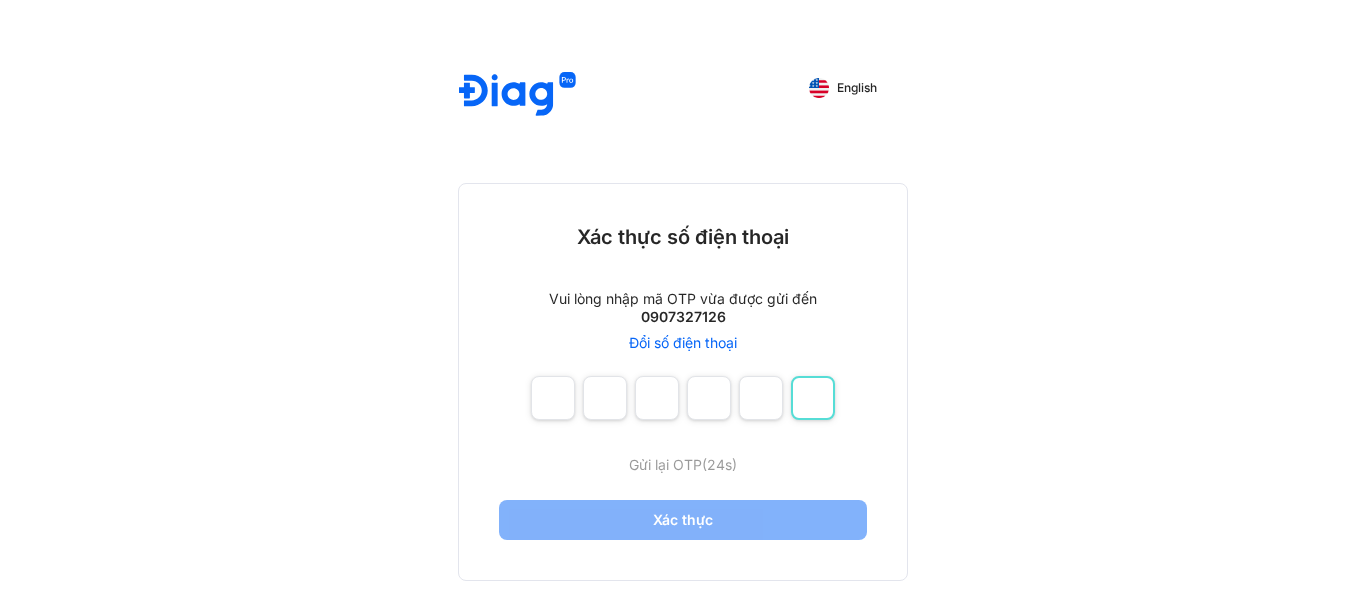 type on "*" 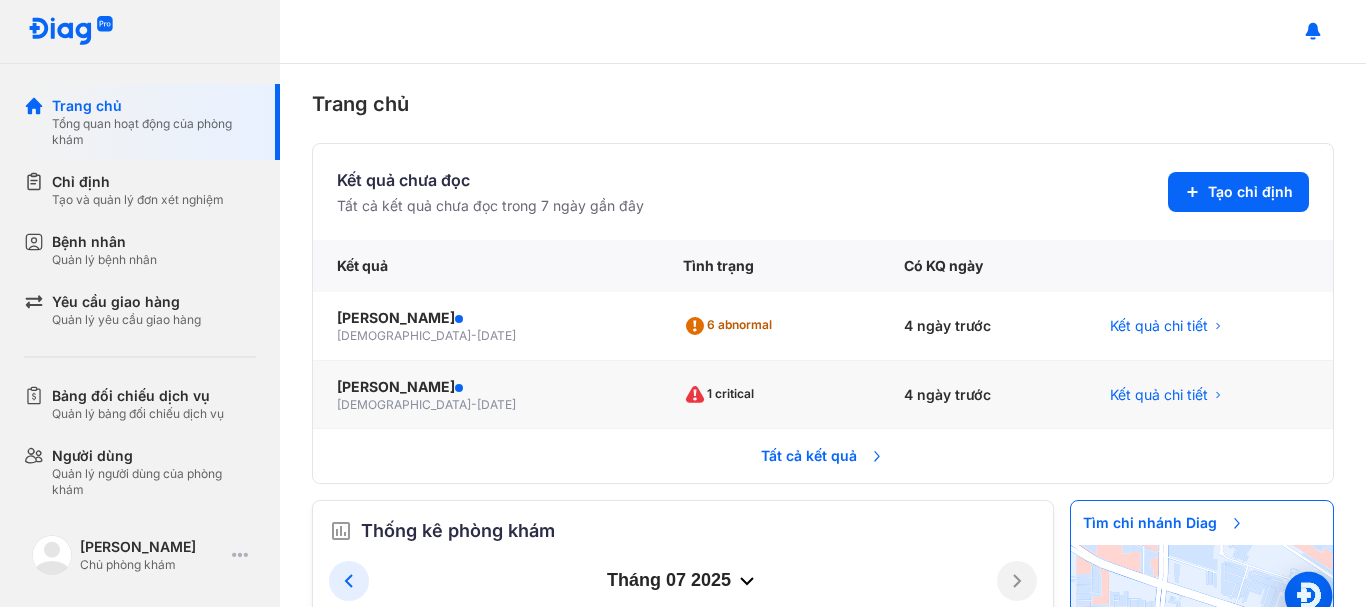 scroll, scrollTop: 0, scrollLeft: 0, axis: both 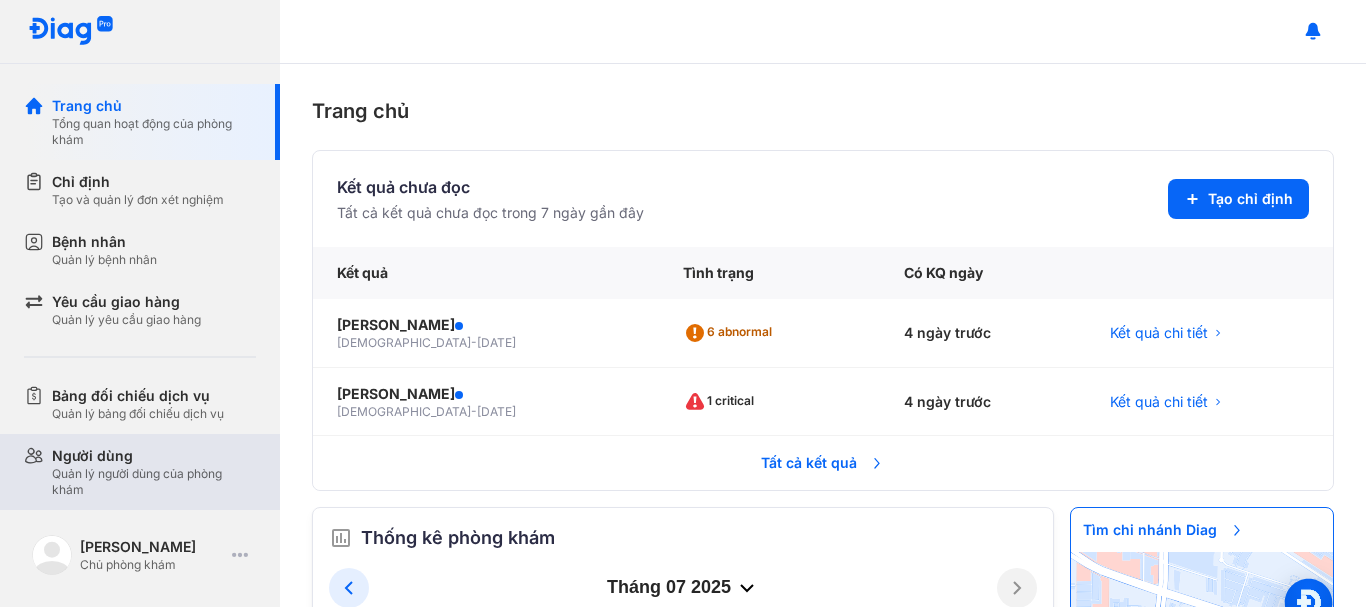 click on "Quản lý người dùng của phòng khám" at bounding box center (154, 482) 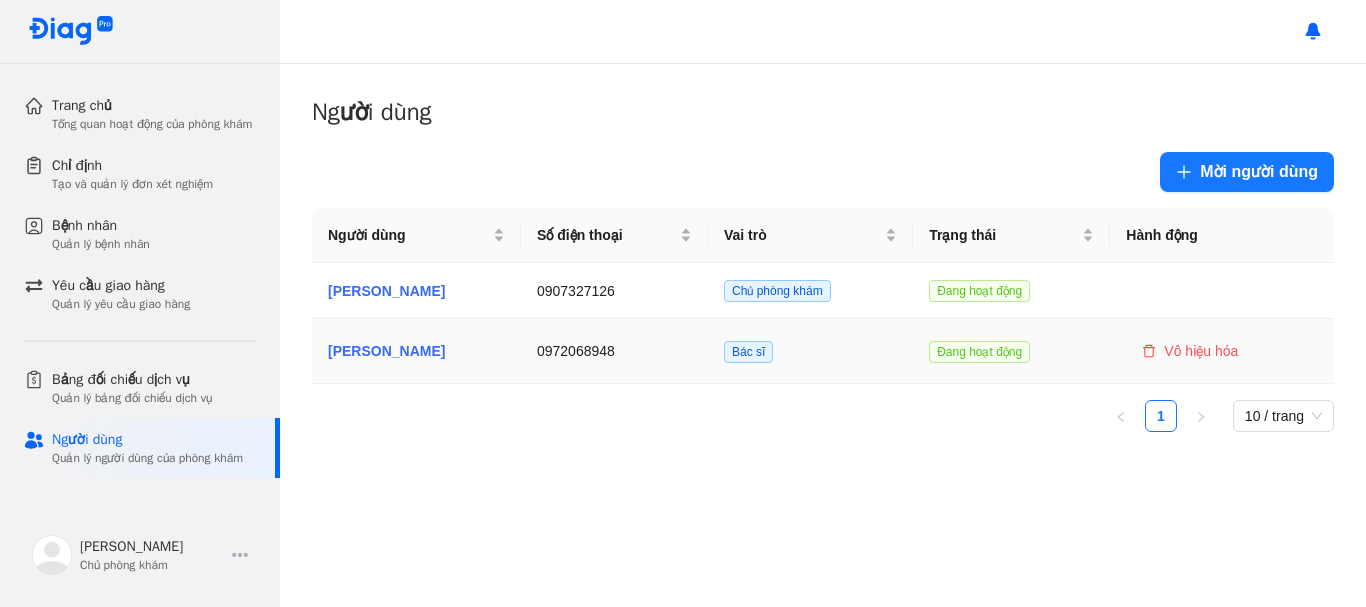 click on "Bác sĩ" 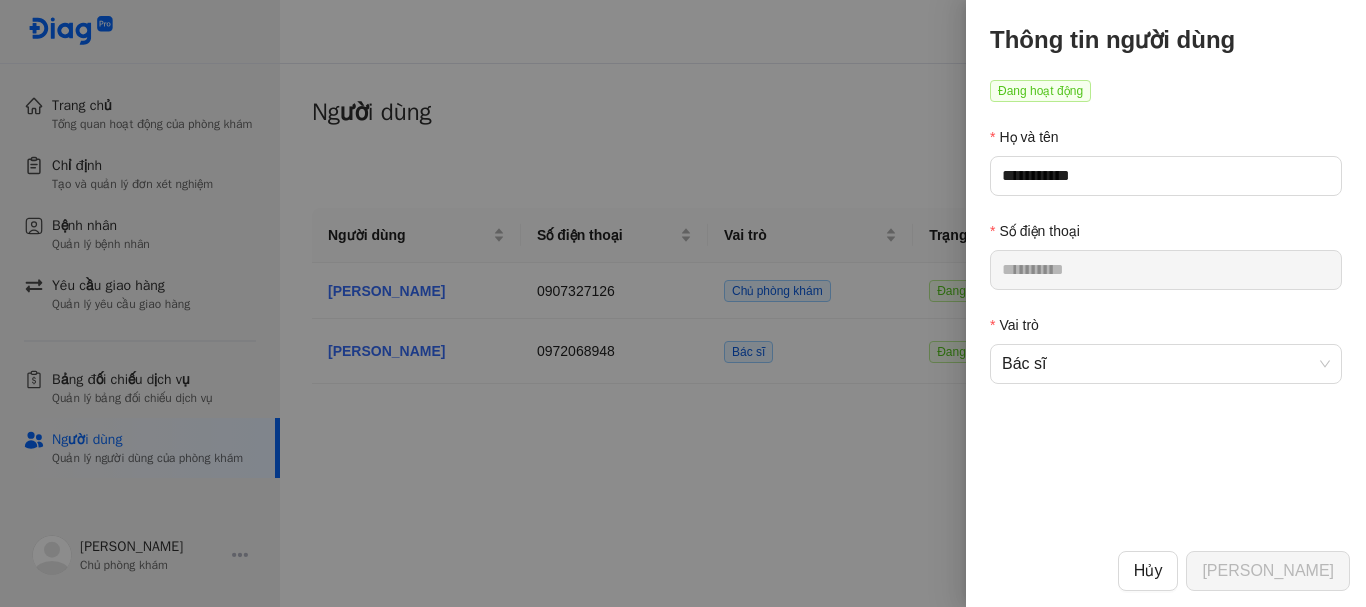 click at bounding box center (683, 303) 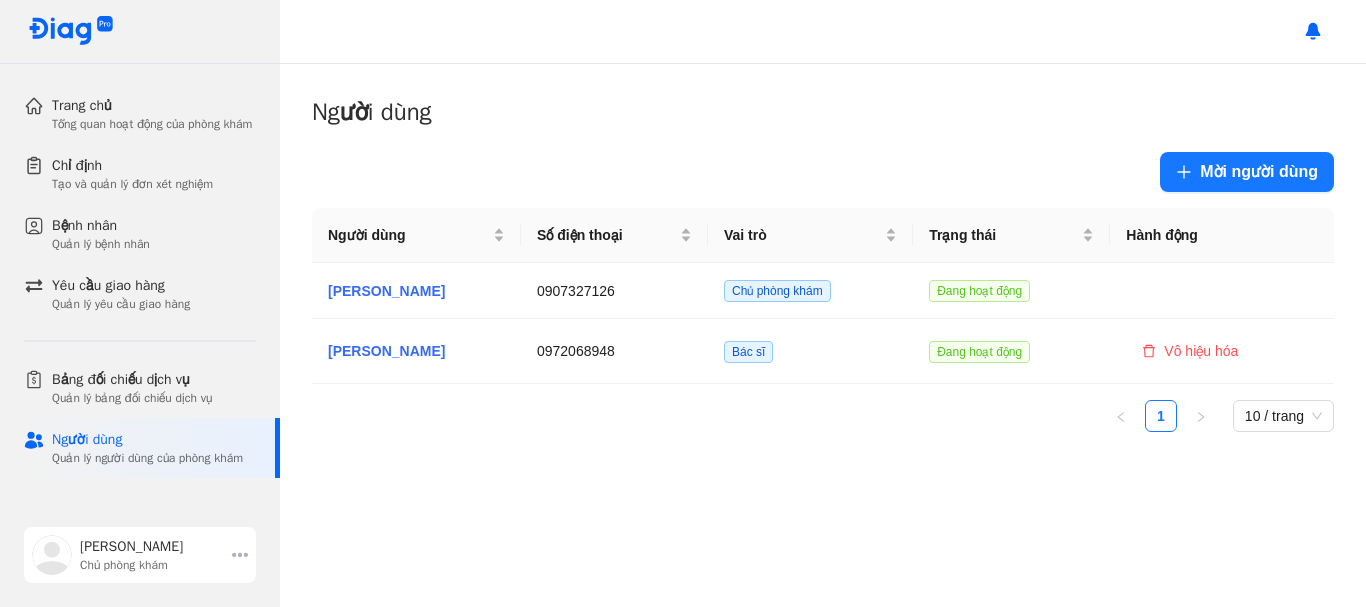 click 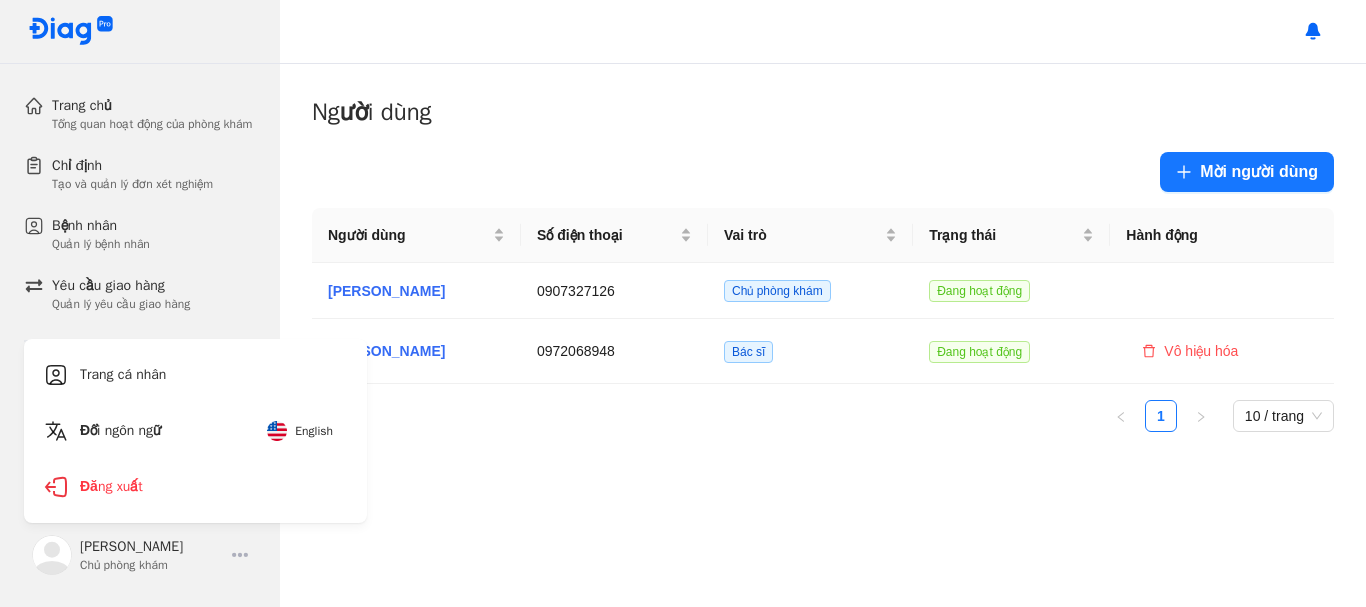 click on "Người dùng Mời người dùng Người dùng Số điện thoại Vai trò Trạng thái Hành động [PERSON_NAME] 0907327126 Chủ phòng khám Đang hoạt động [PERSON_NAME] 0972068948 Bác sĩ Đang hoạt động Vô hiệu hóa 1 10 / trang" 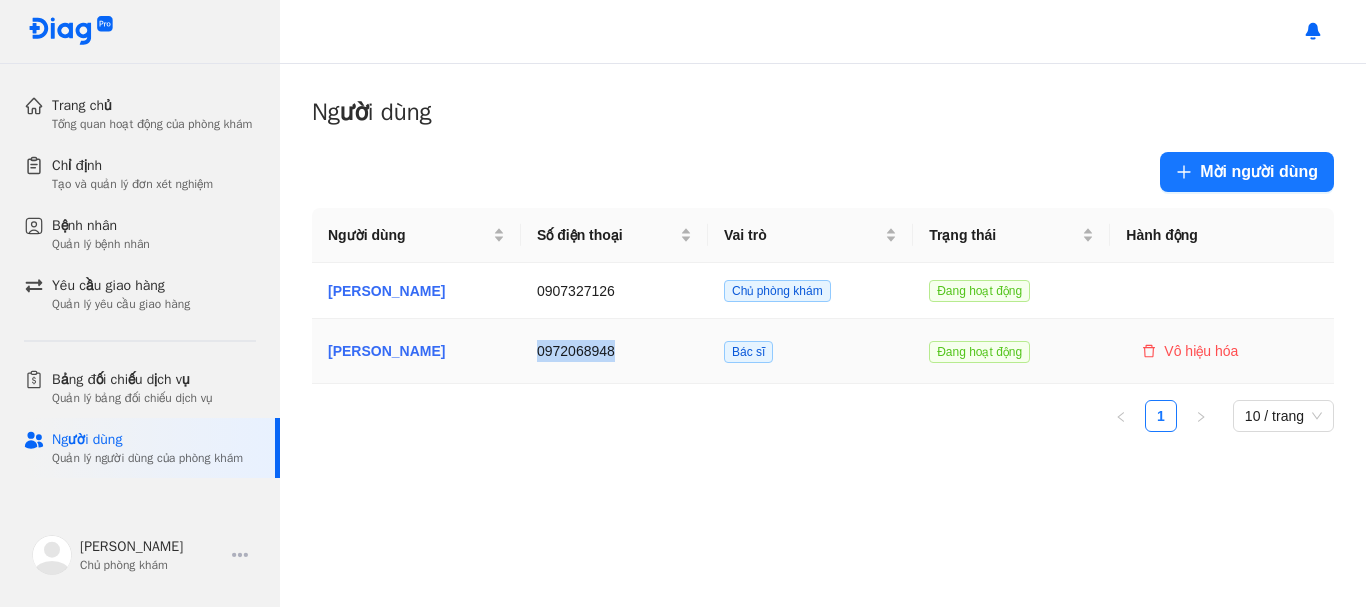 drag, startPoint x: 508, startPoint y: 351, endPoint x: 600, endPoint y: 358, distance: 92.26592 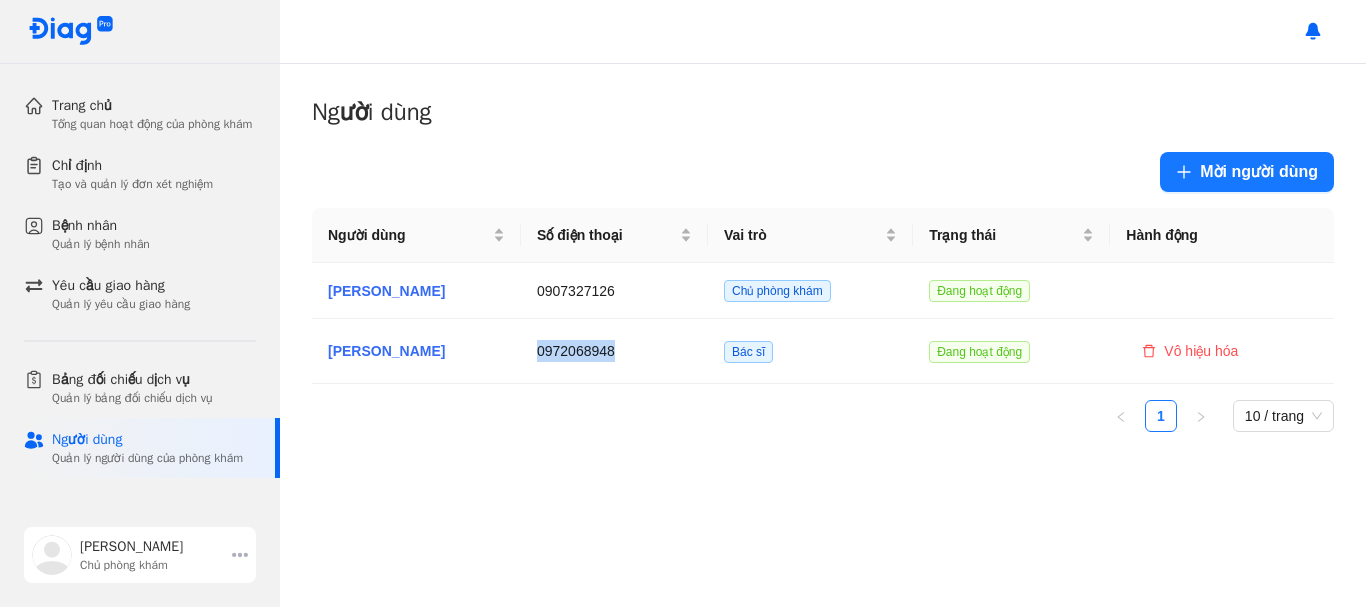 click 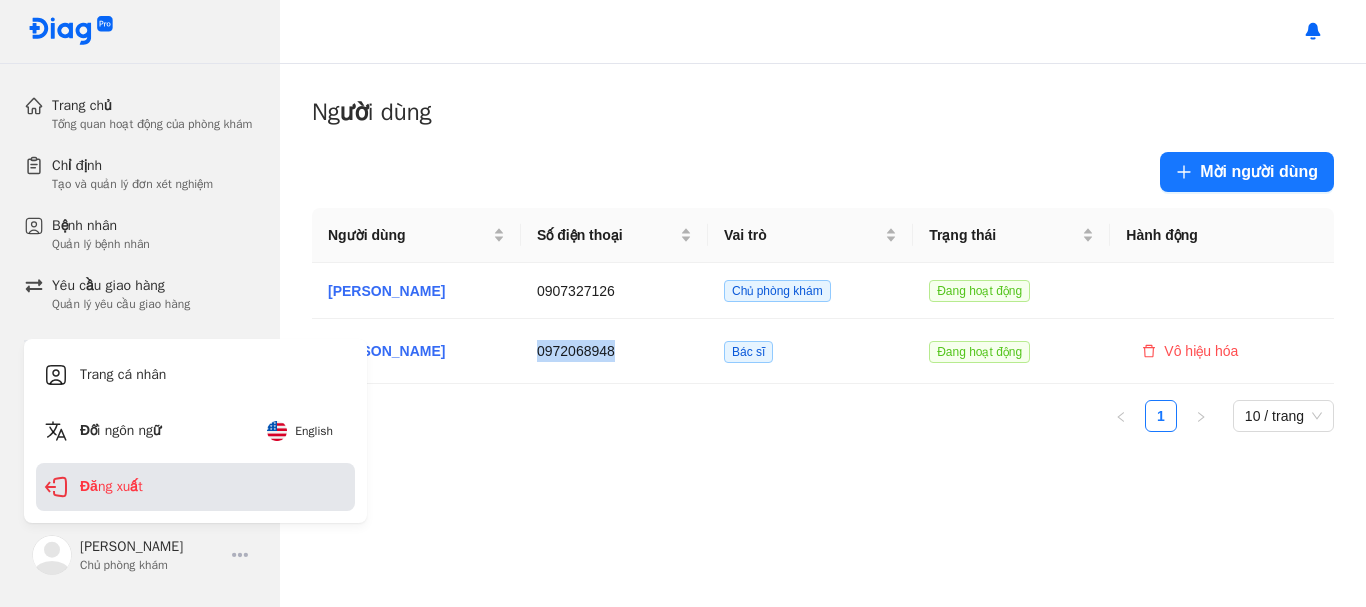 click on "Đăng xuất" 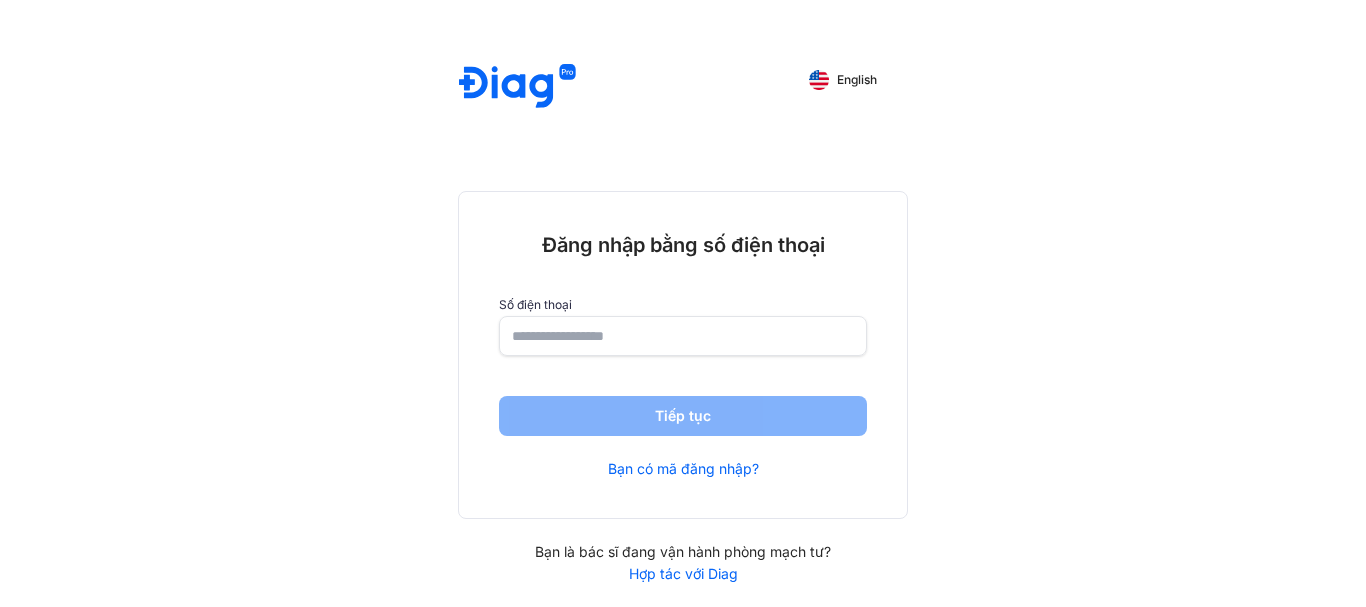 scroll, scrollTop: 0, scrollLeft: 0, axis: both 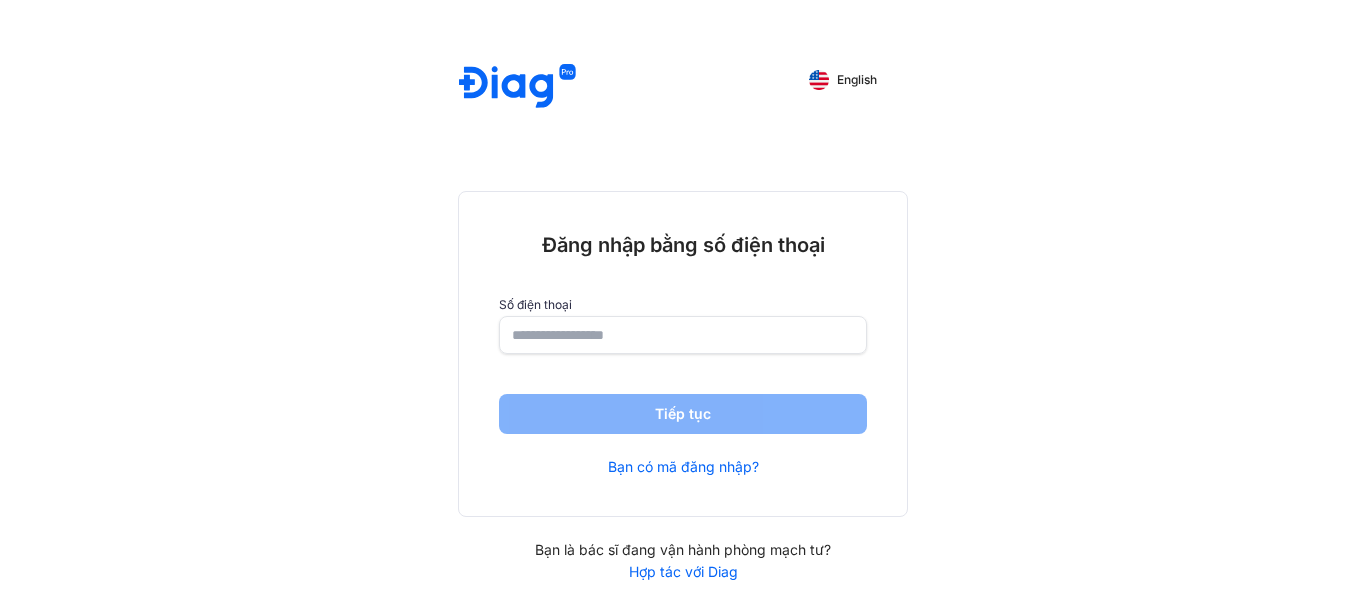 click 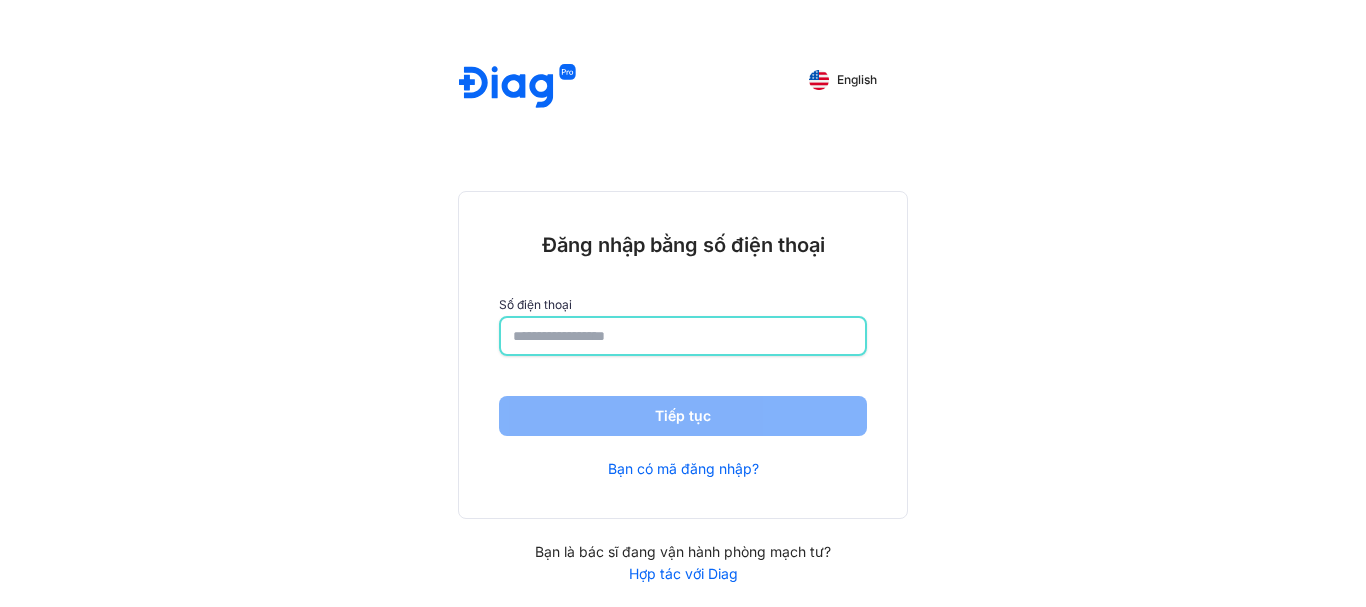 paste on "**********" 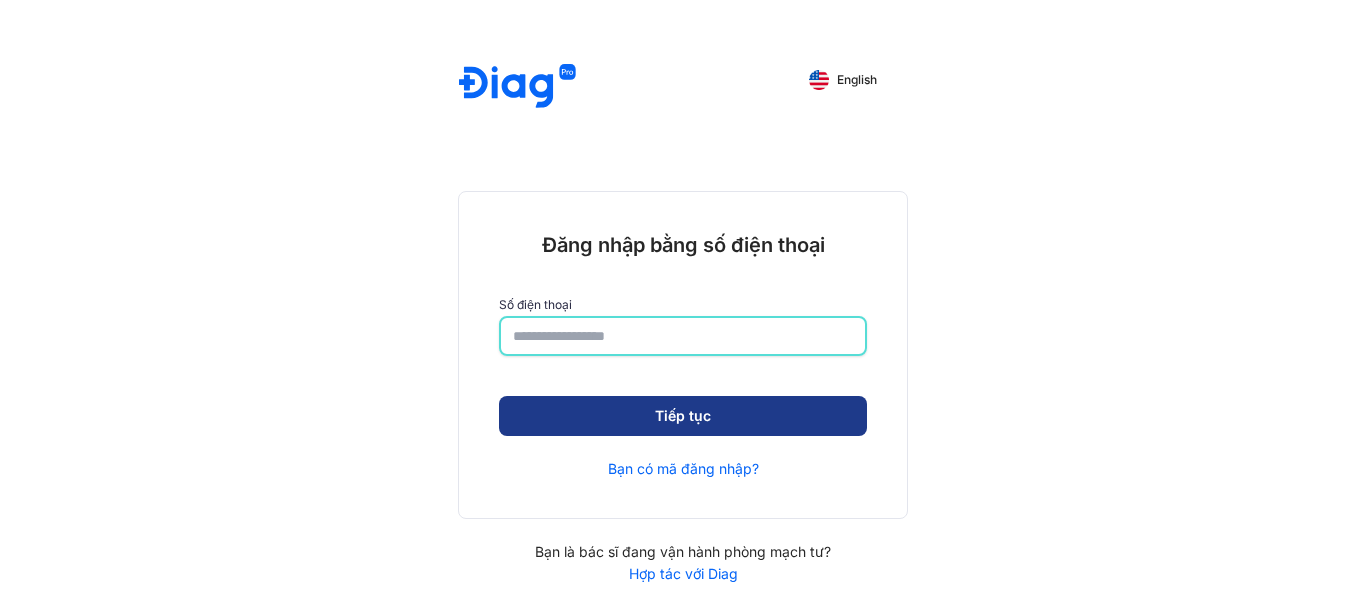 type on "**********" 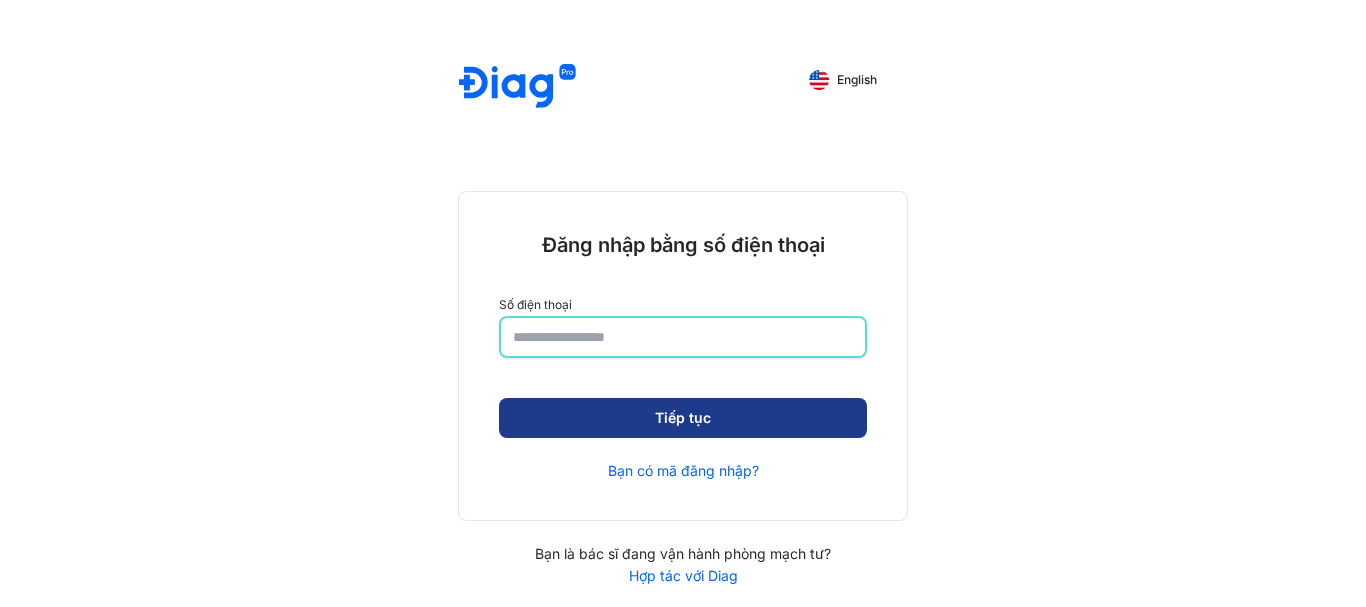 click on "Tiếp tục" at bounding box center [683, 418] 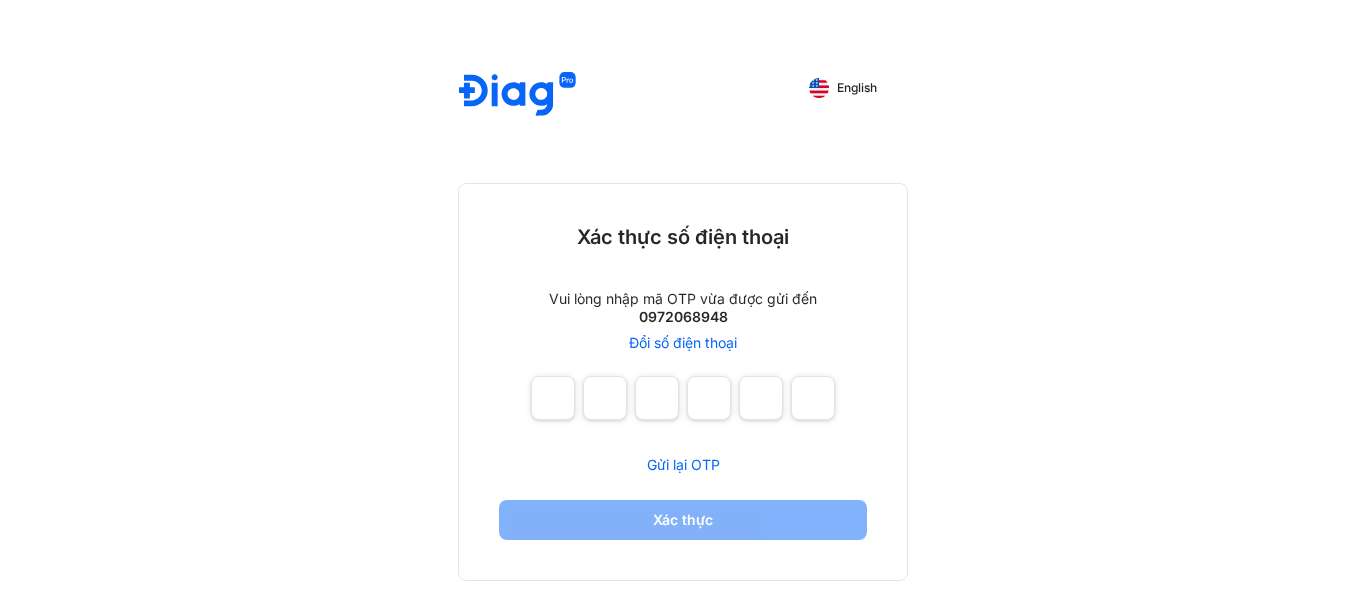 click on "English Xác thực số điện thoại Vui lòng nhập mã OTP vừa được gửi đến 0972068948 Đổi số điện thoại Gửi lại OTP Xác thực" 